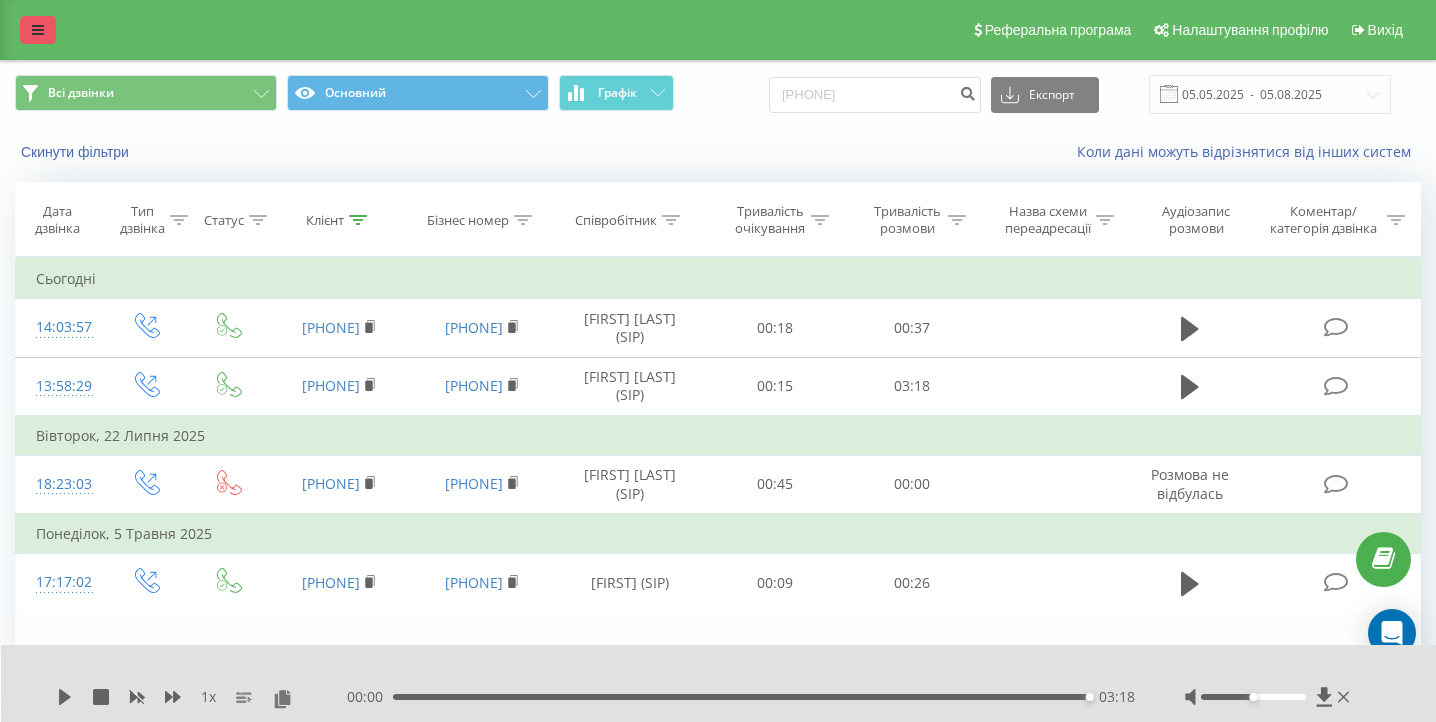 scroll, scrollTop: 0, scrollLeft: 0, axis: both 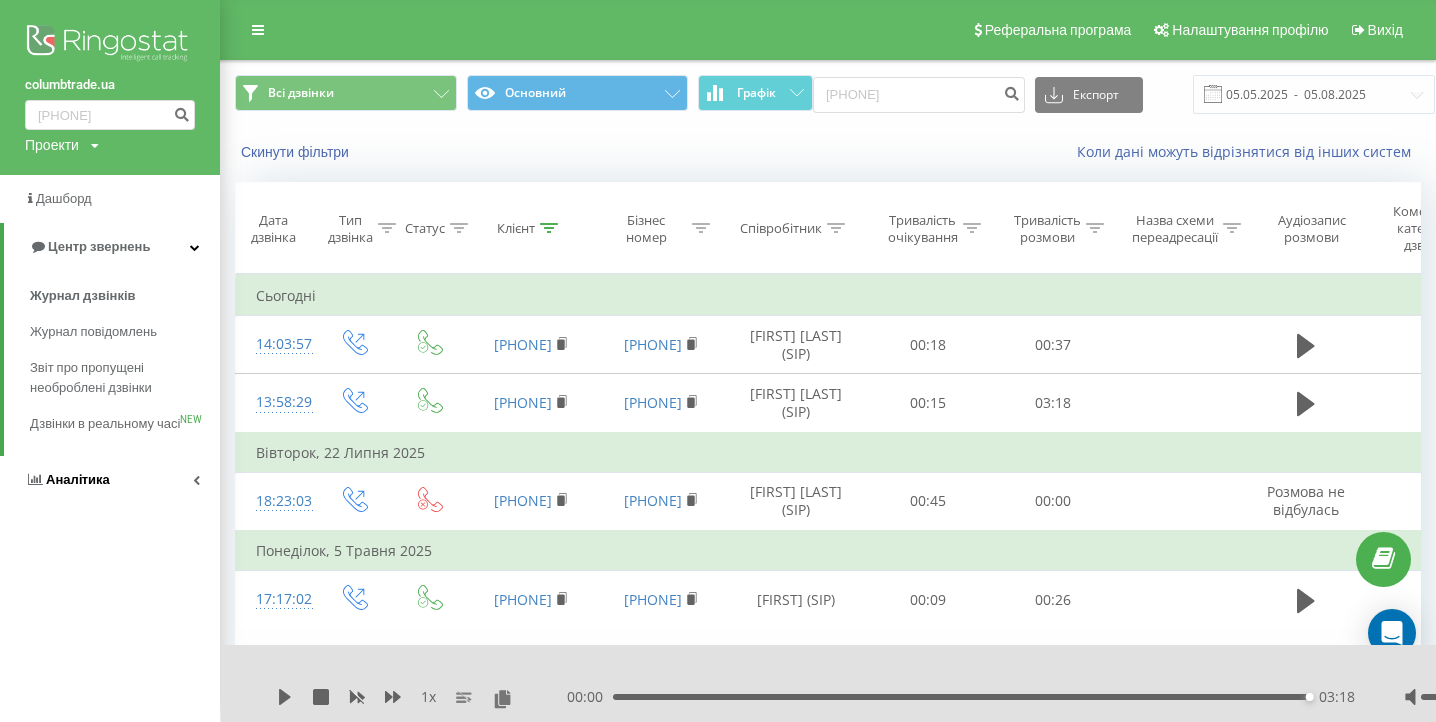 click on "Аналiтика" at bounding box center (78, 479) 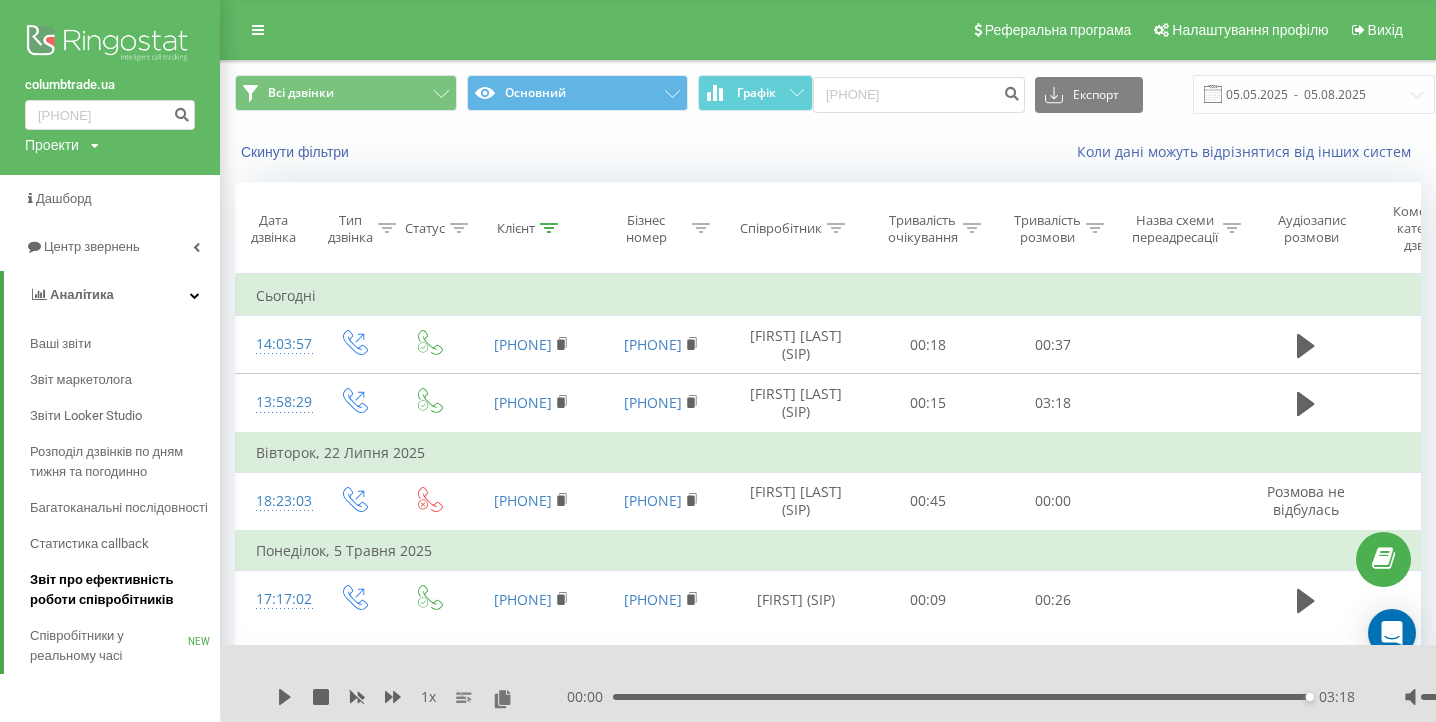 click on "Звіт про ефективність роботи співробітників" at bounding box center [125, 590] 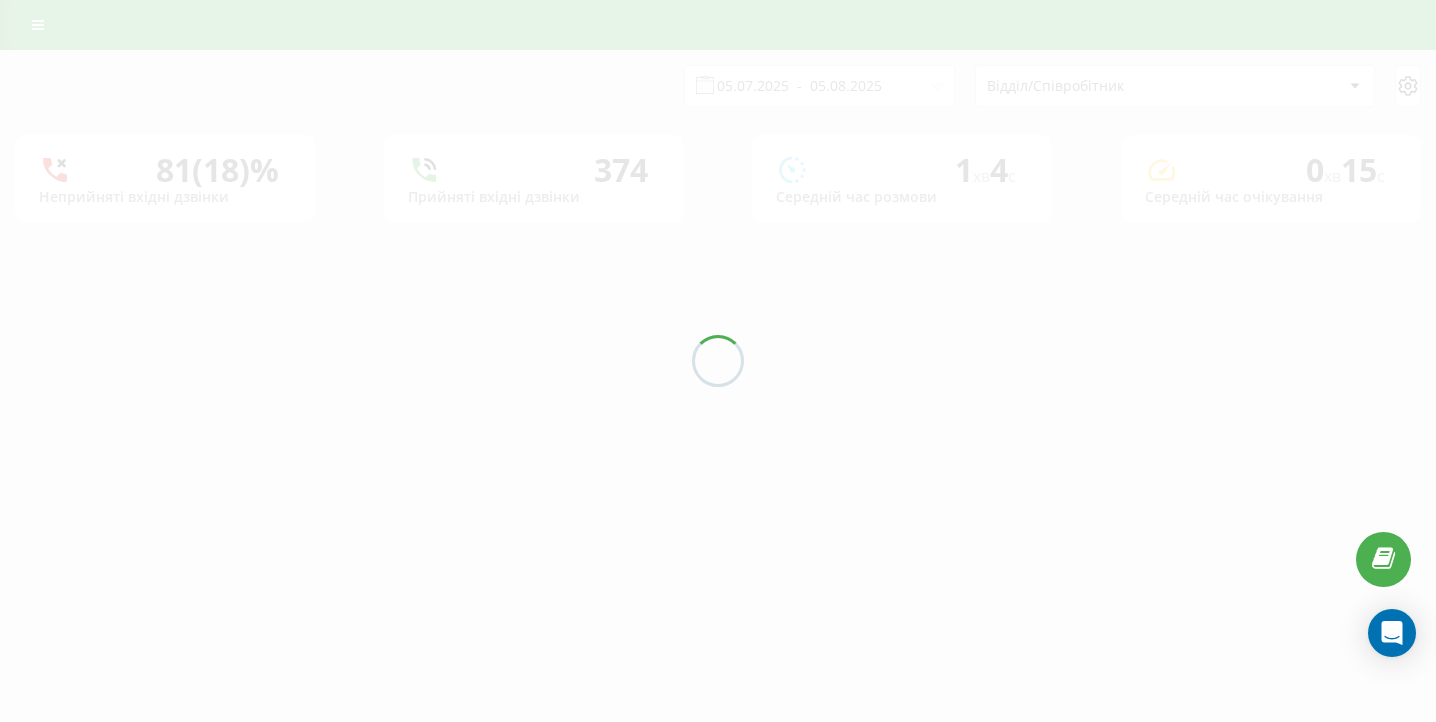 scroll, scrollTop: 0, scrollLeft: 0, axis: both 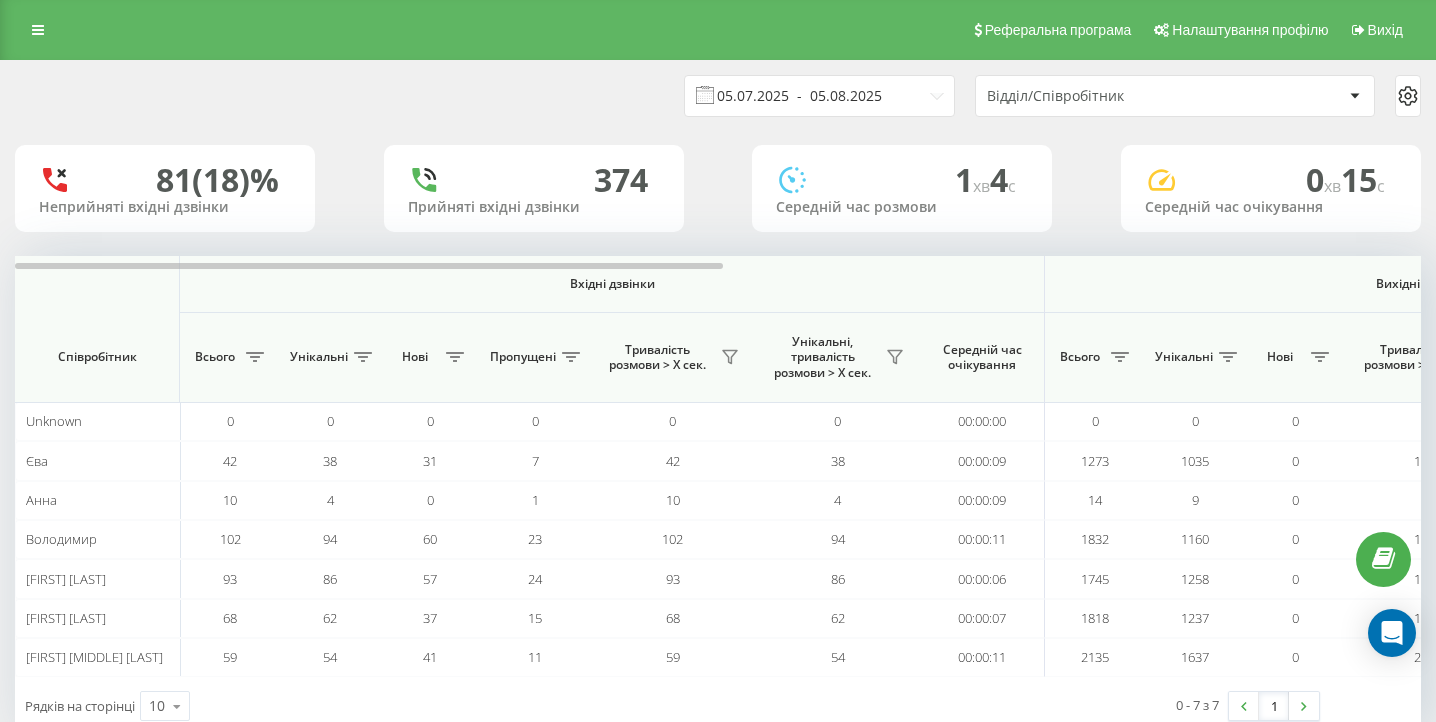 click on "05.07.2025  -  05.08.2025" at bounding box center (819, 96) 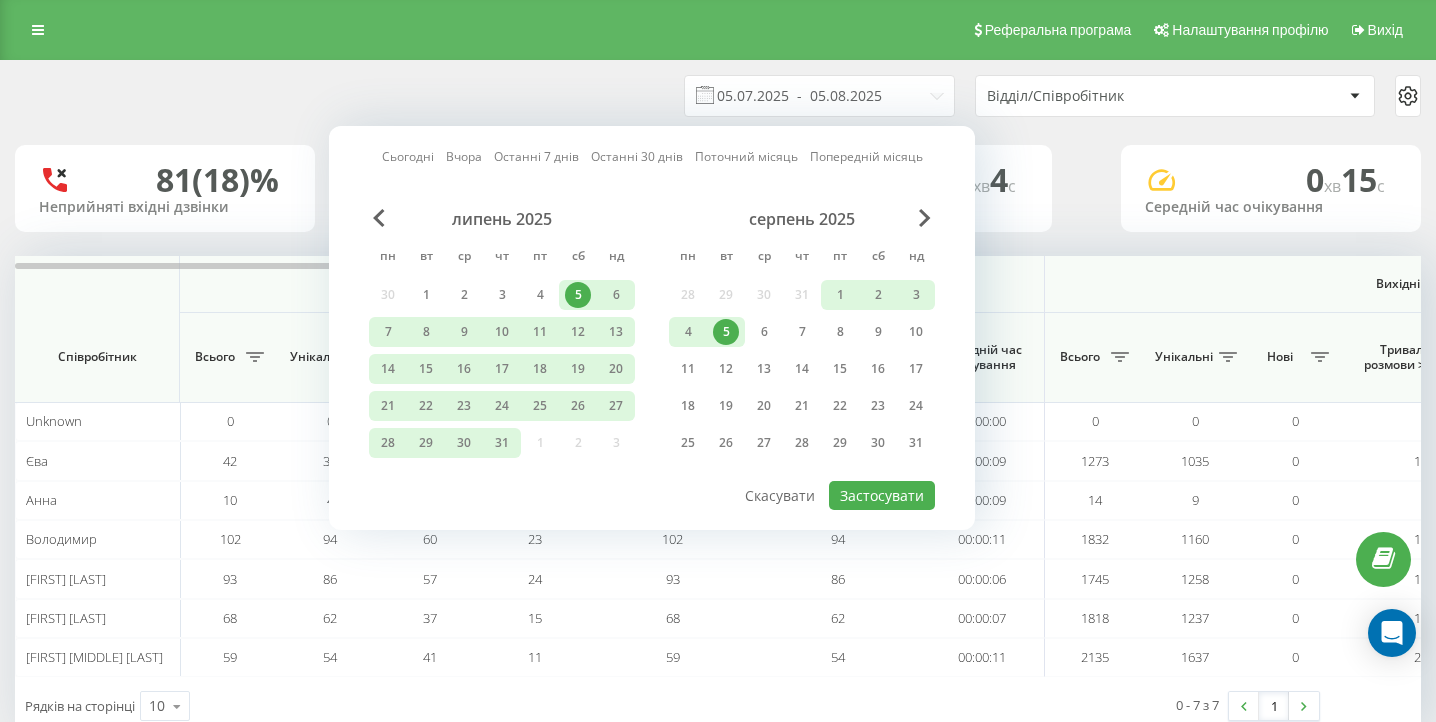 click on "5" at bounding box center [726, 332] 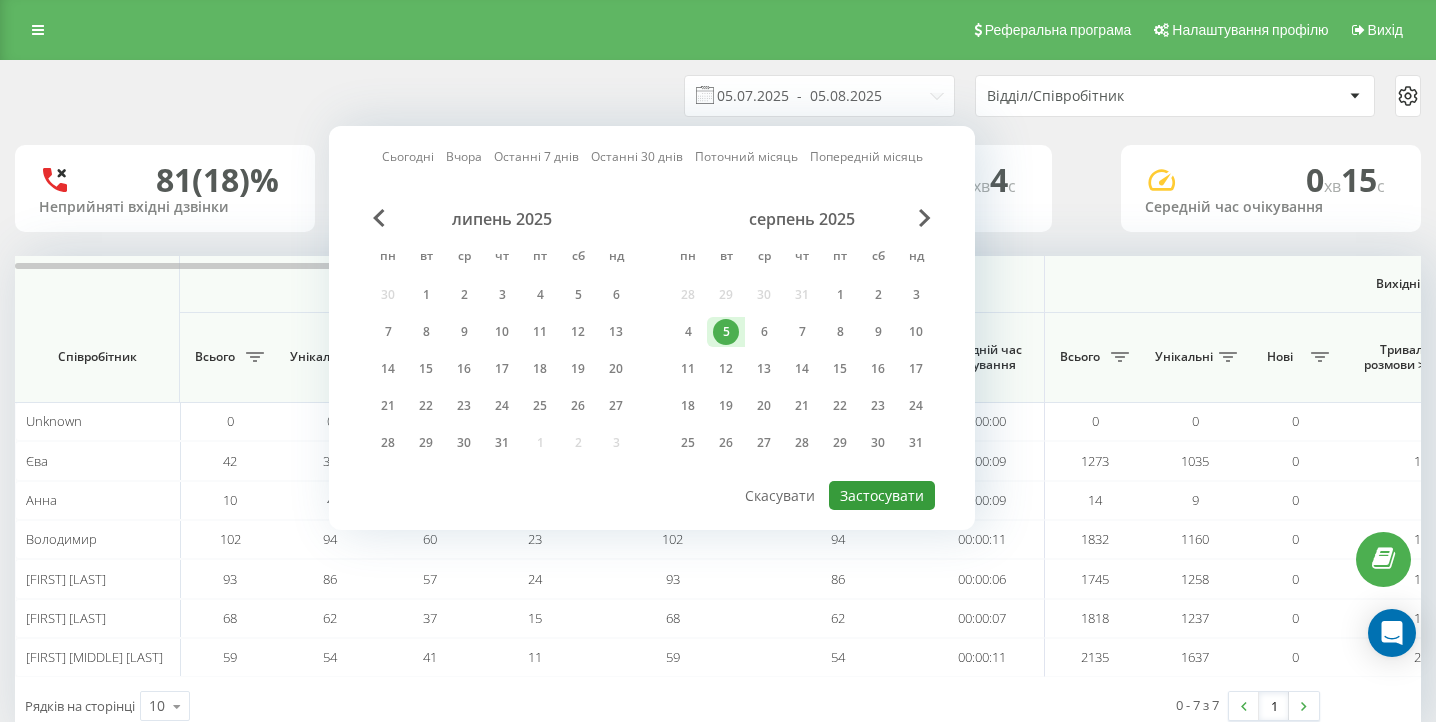 click on "Застосувати" at bounding box center (882, 495) 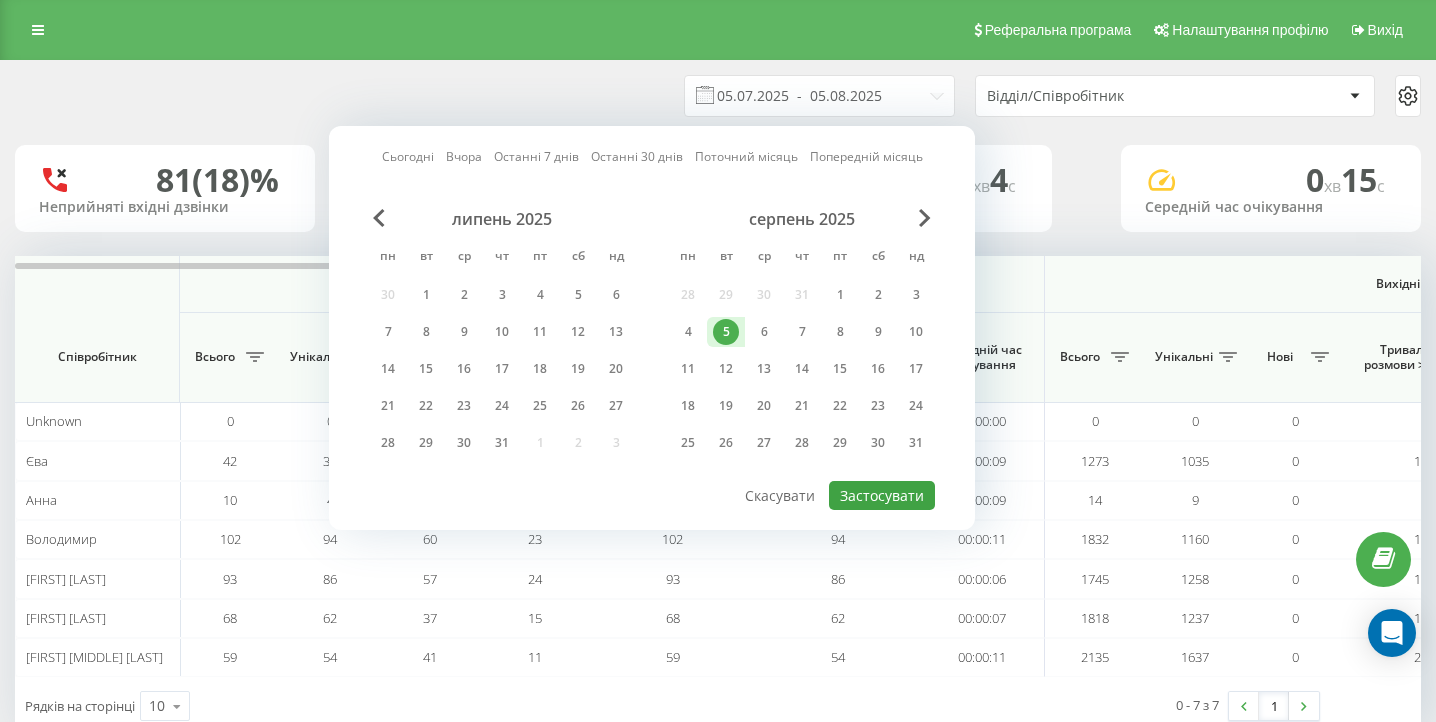 type on "05.08.2025  -  05.08.2025" 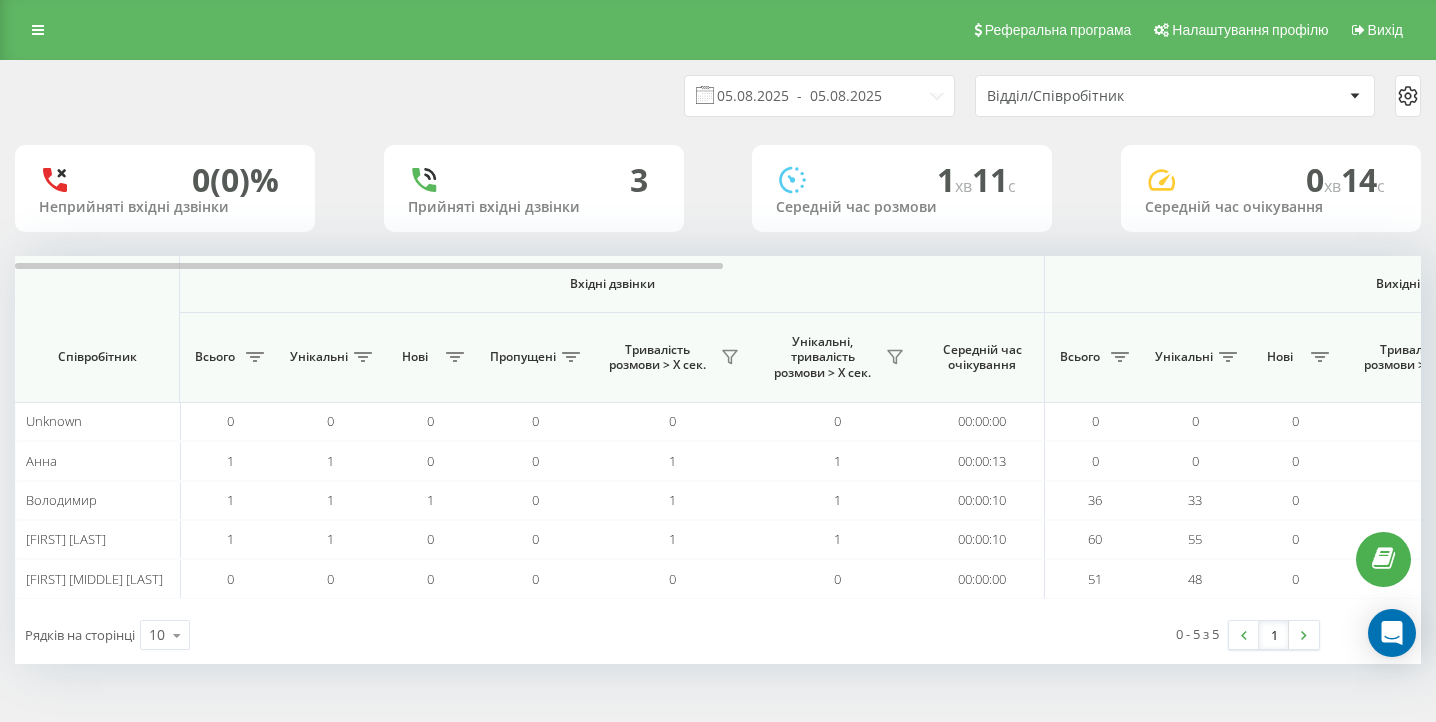 scroll, scrollTop: 0, scrollLeft: 1384, axis: horizontal 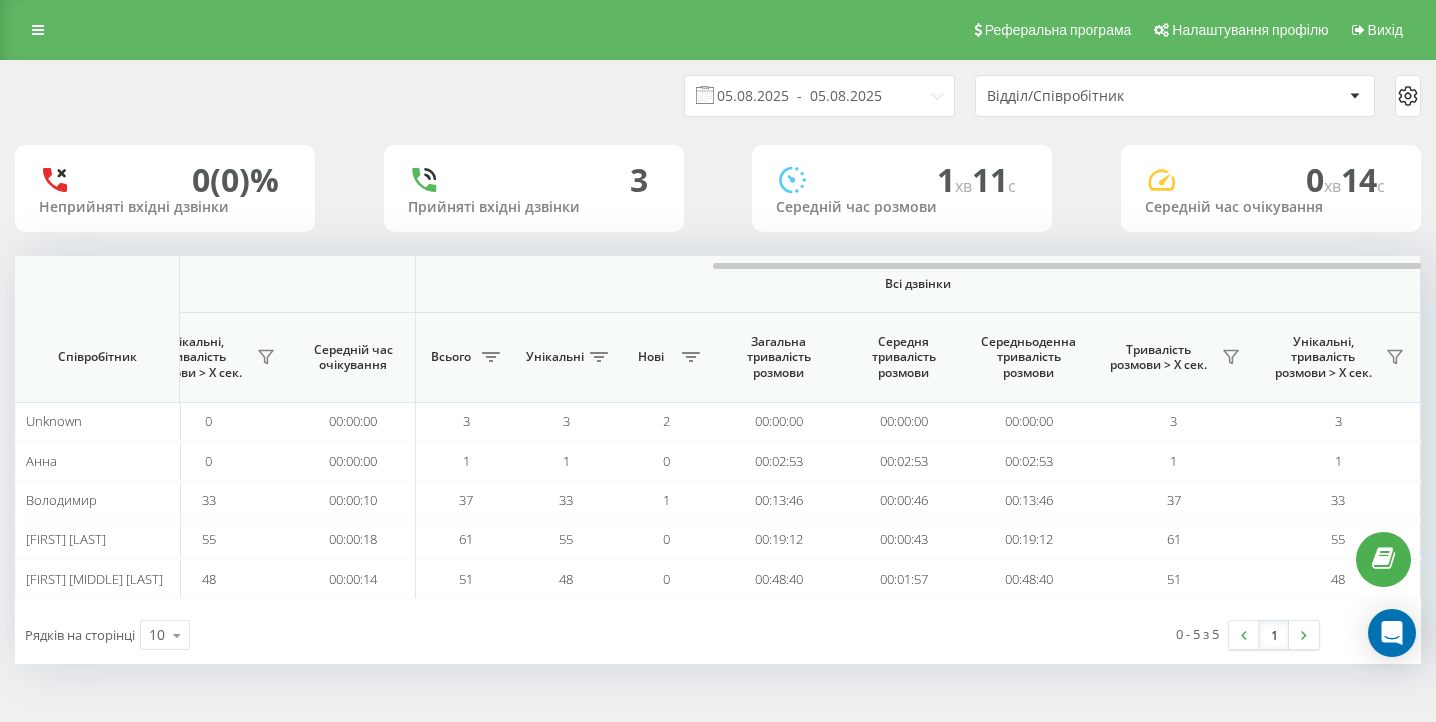 click on "Реферальна програма Налаштування профілю Вихід" at bounding box center [718, 30] 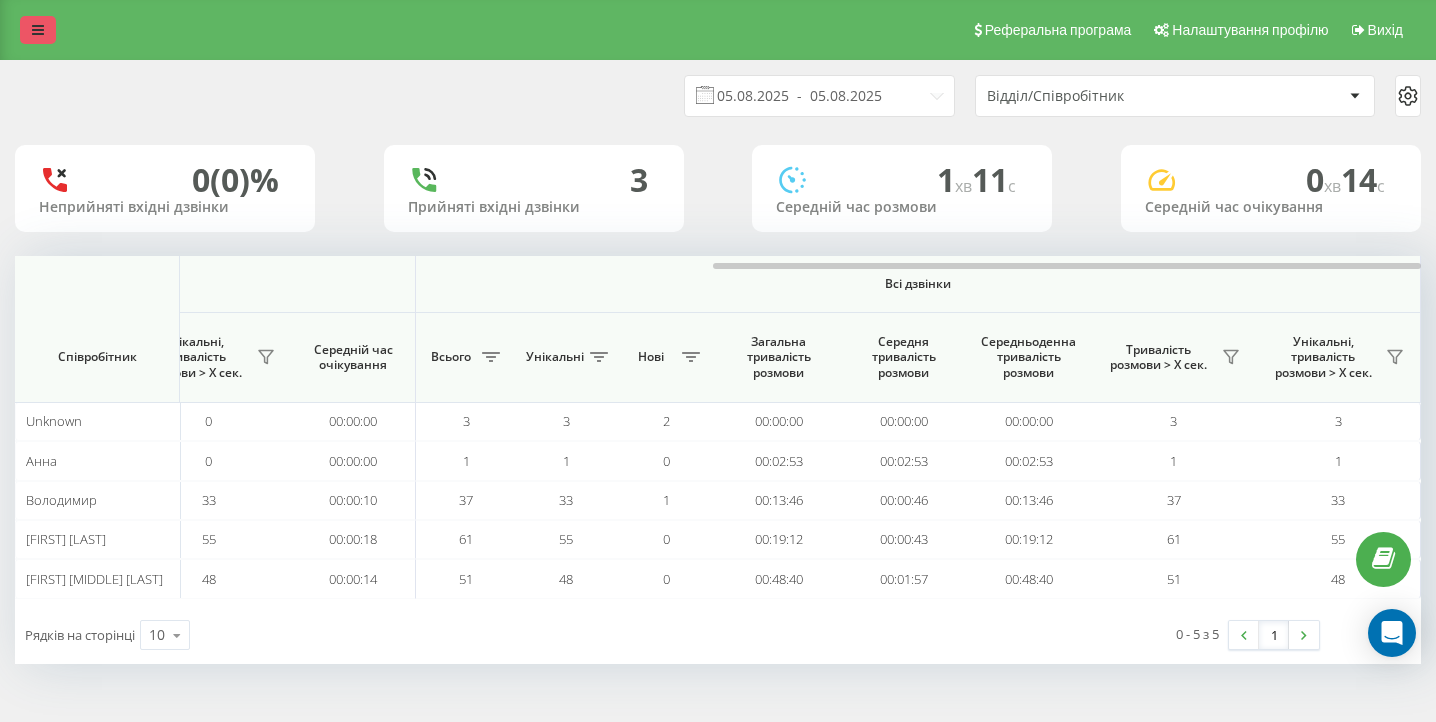 click at bounding box center (38, 30) 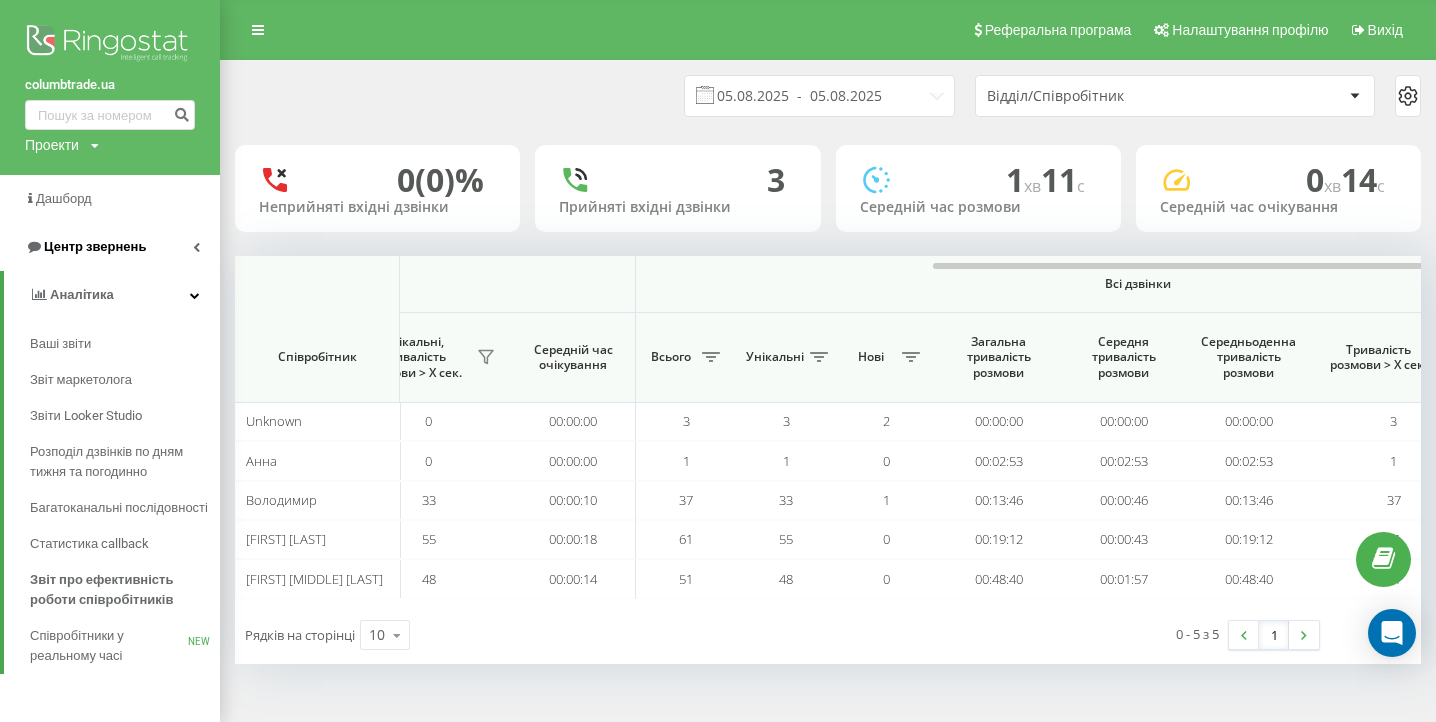 click on "Центр звернень" at bounding box center (95, 246) 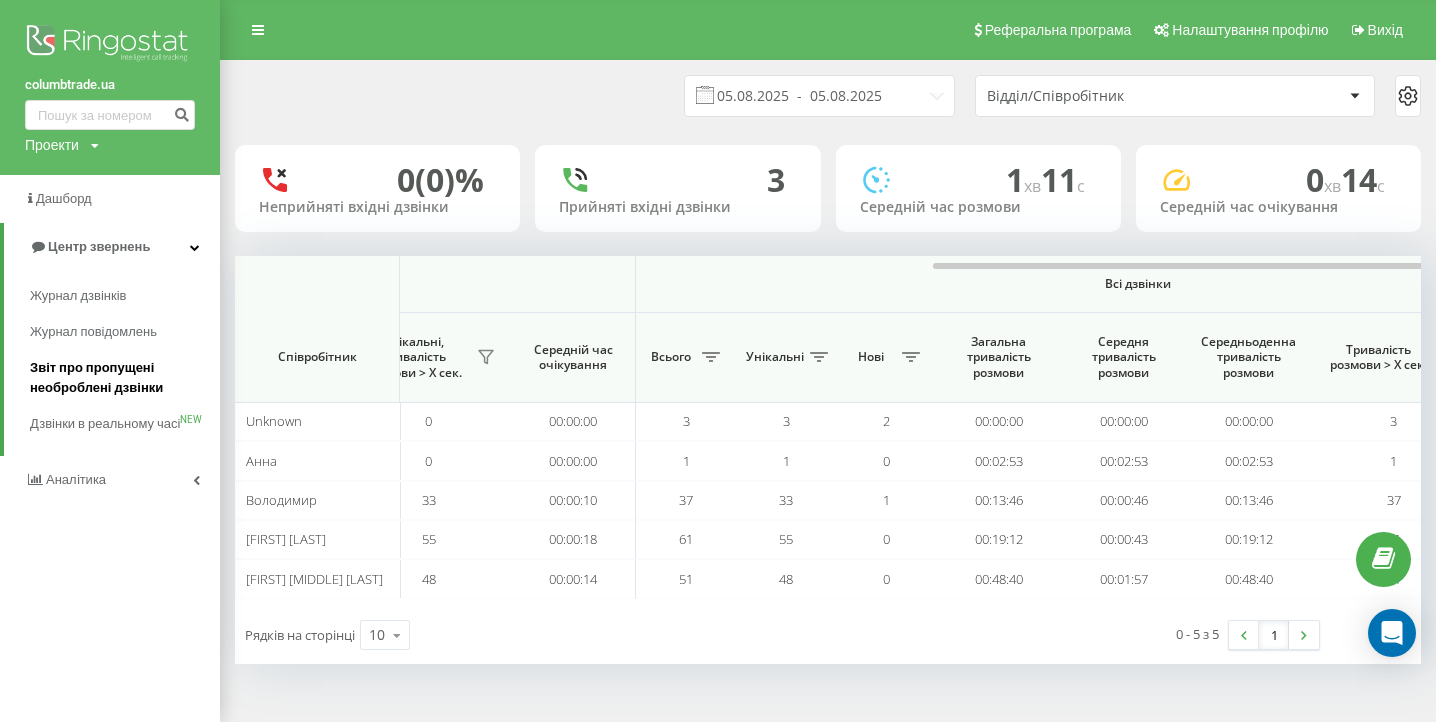 click on "Звіт про пропущені необроблені дзвінки" at bounding box center (120, 378) 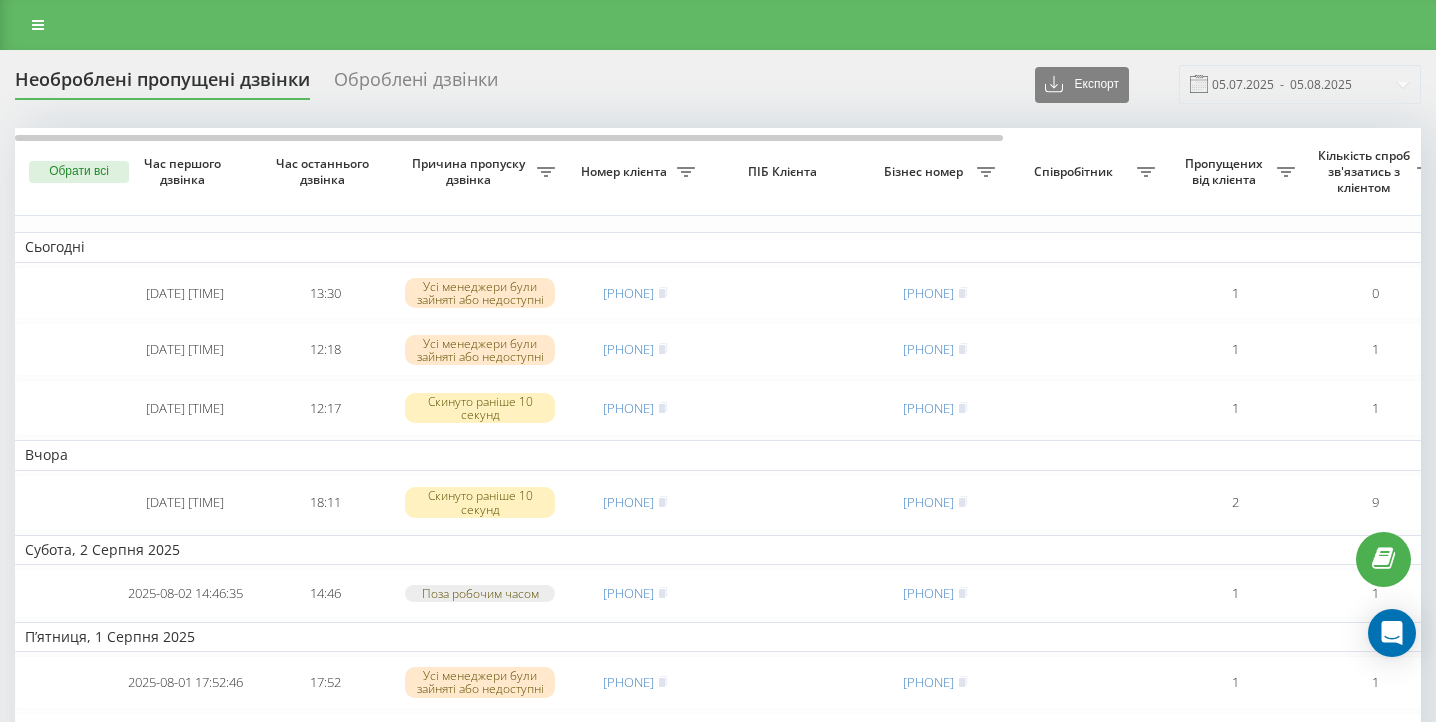 scroll, scrollTop: 0, scrollLeft: 0, axis: both 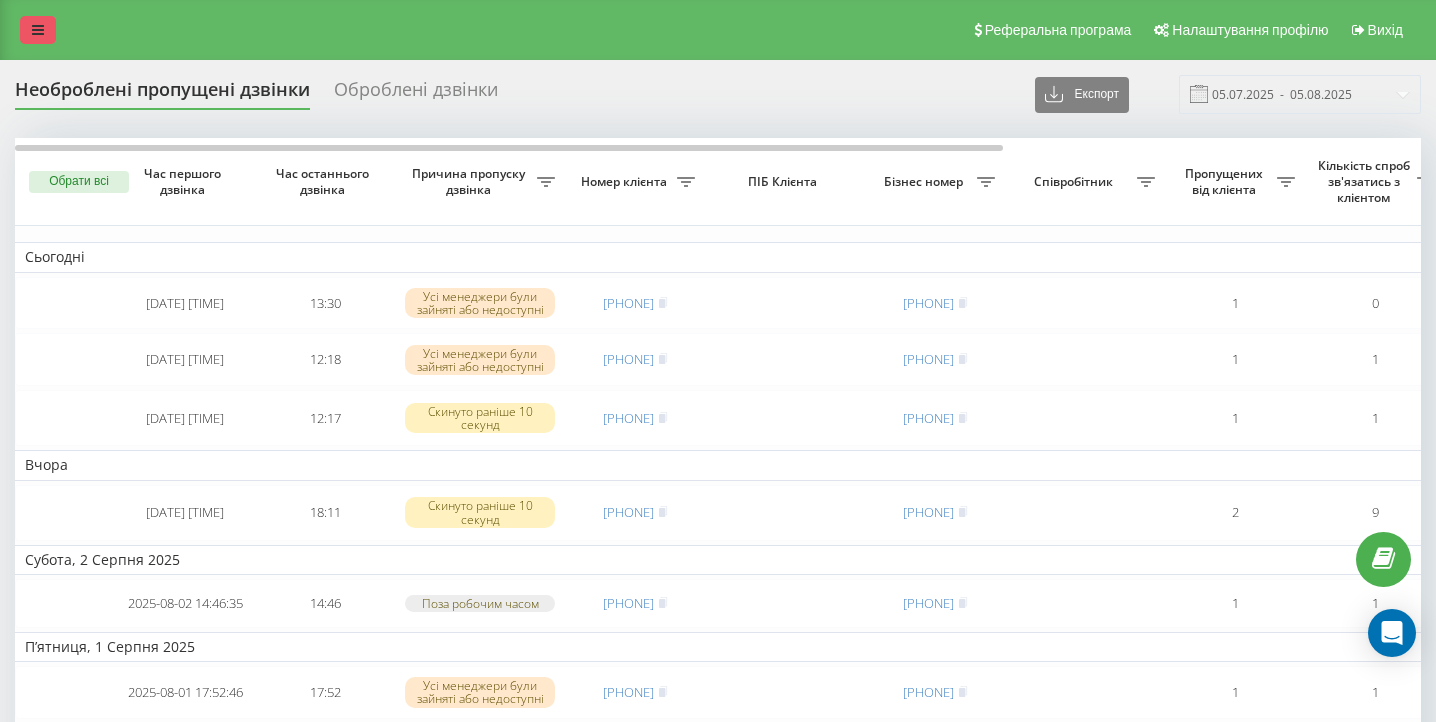 click at bounding box center (38, 30) 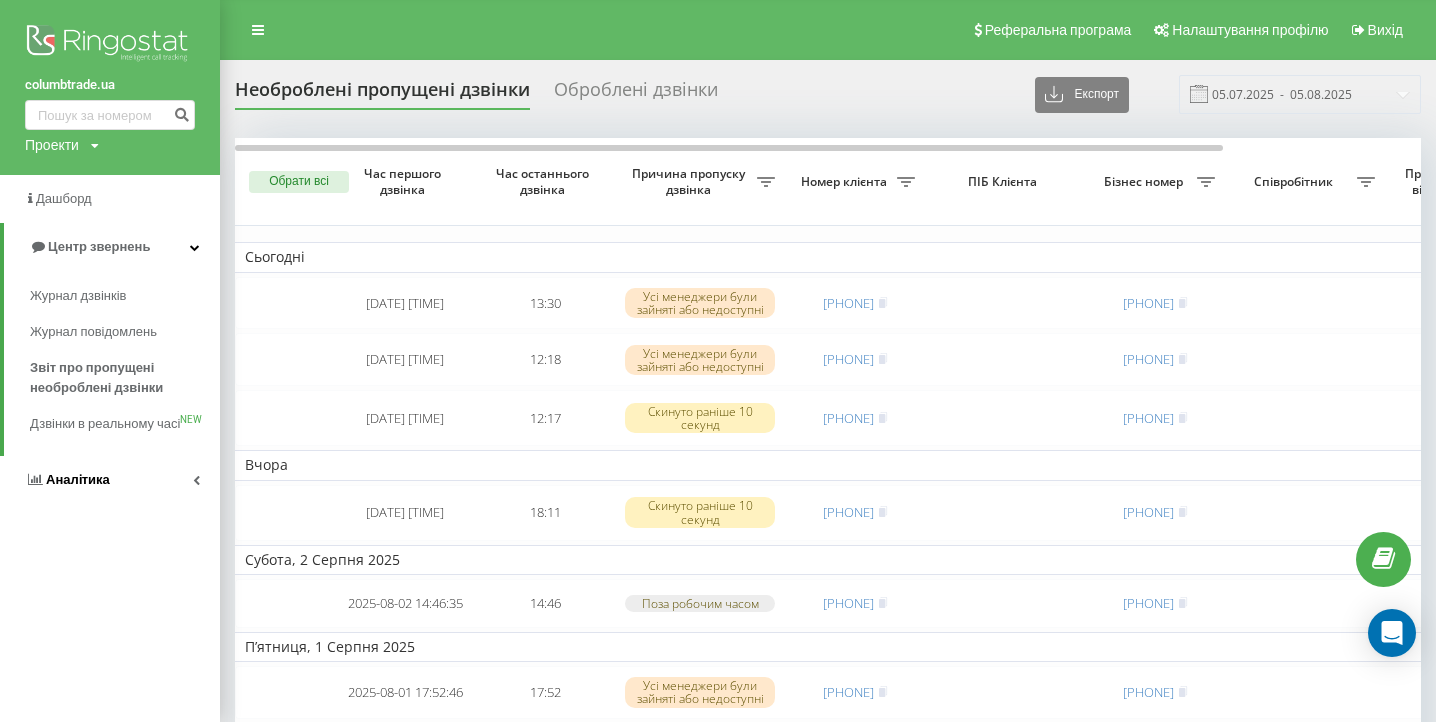 click on "Аналiтика" at bounding box center [67, 480] 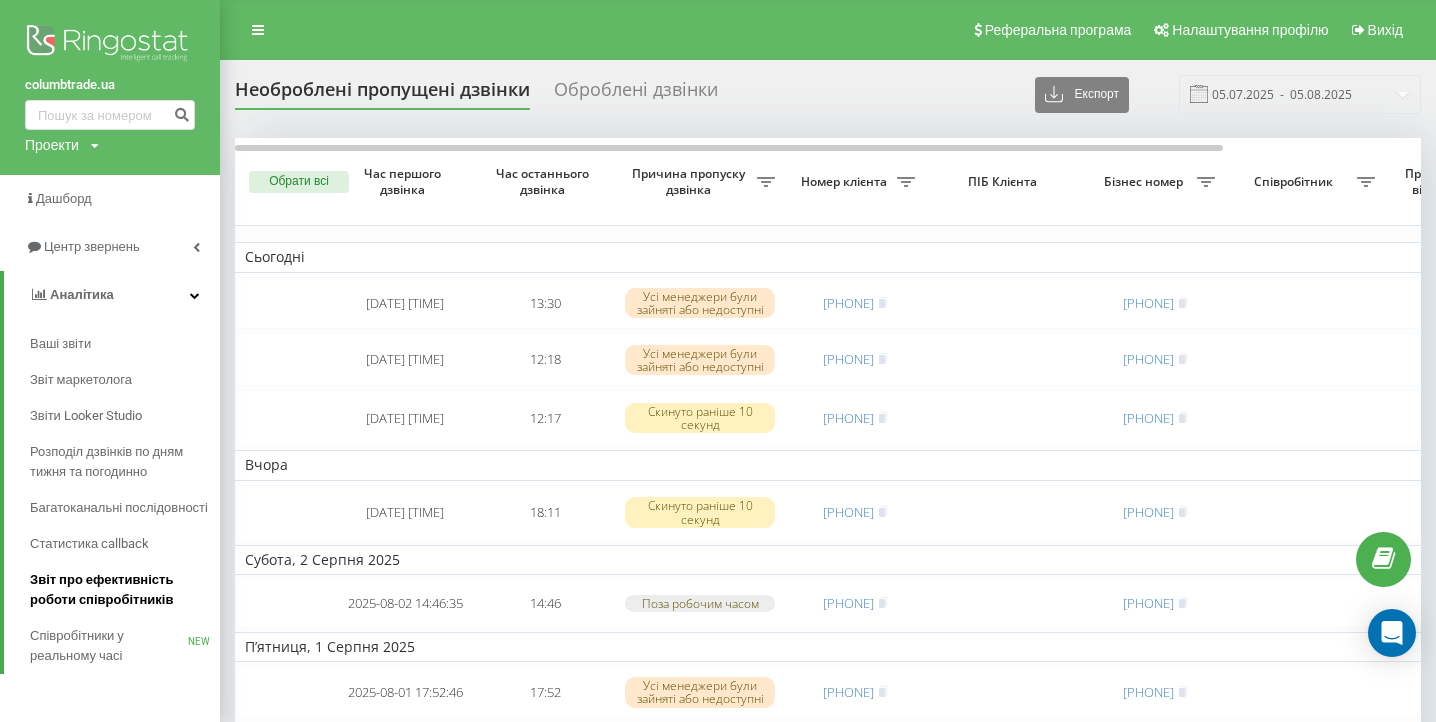 click on "Звіт про ефективність роботи співробітників" at bounding box center [120, 590] 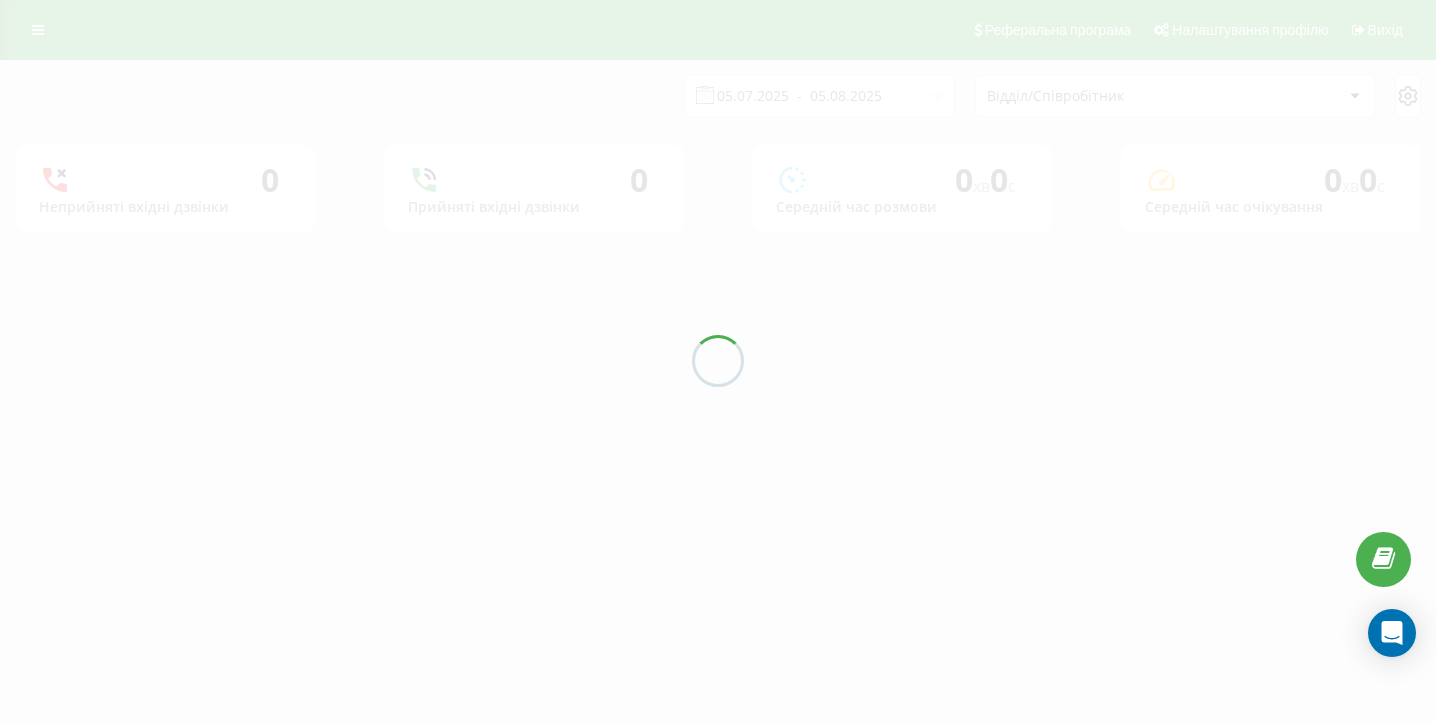 scroll, scrollTop: 0, scrollLeft: 0, axis: both 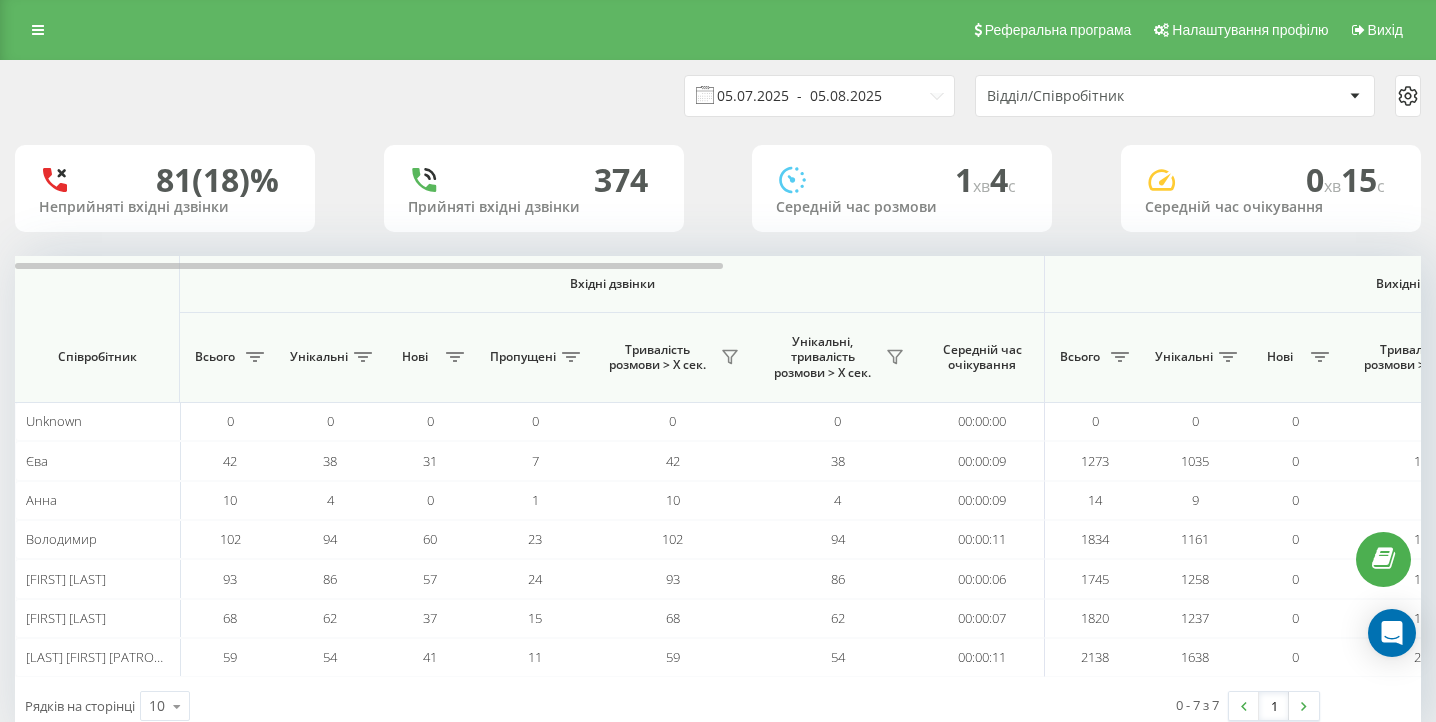 click on "05.07.2025  -  05.08.2025" at bounding box center (819, 96) 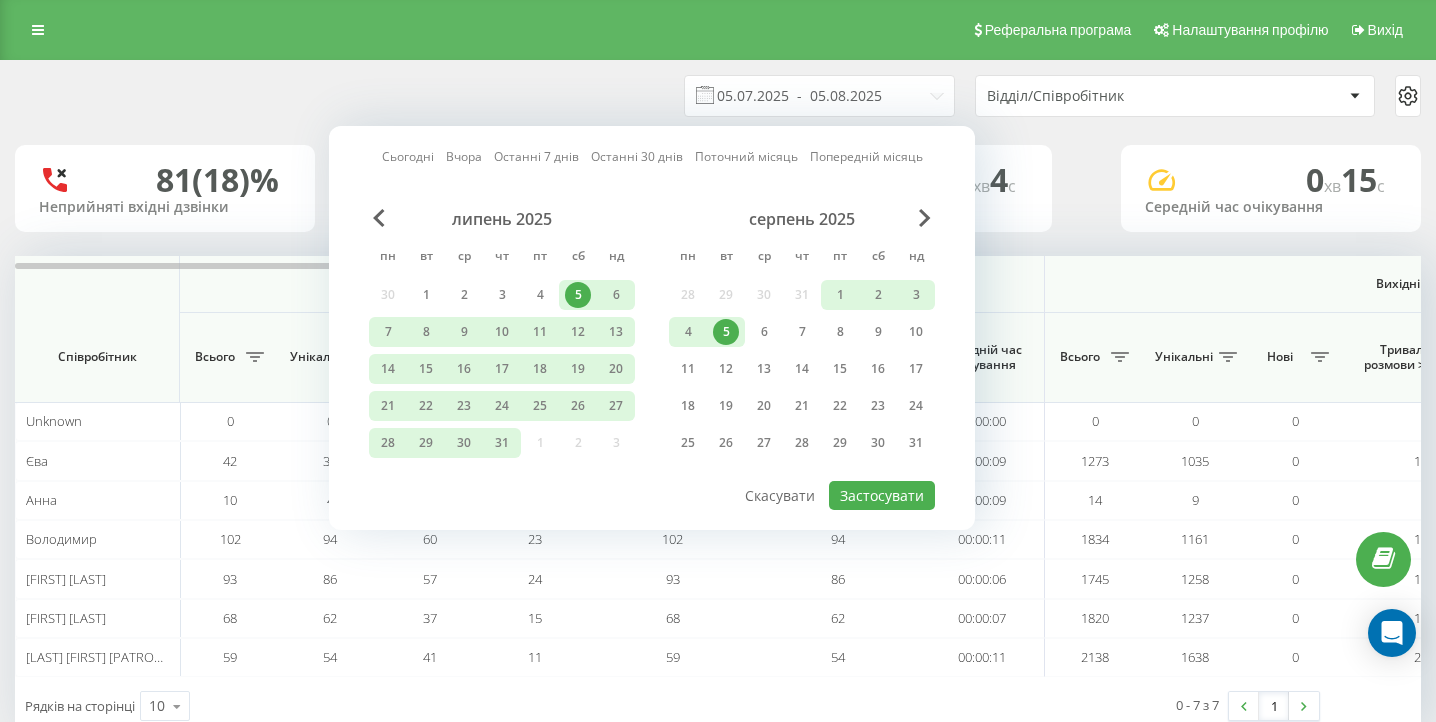 click on "5" at bounding box center (726, 332) 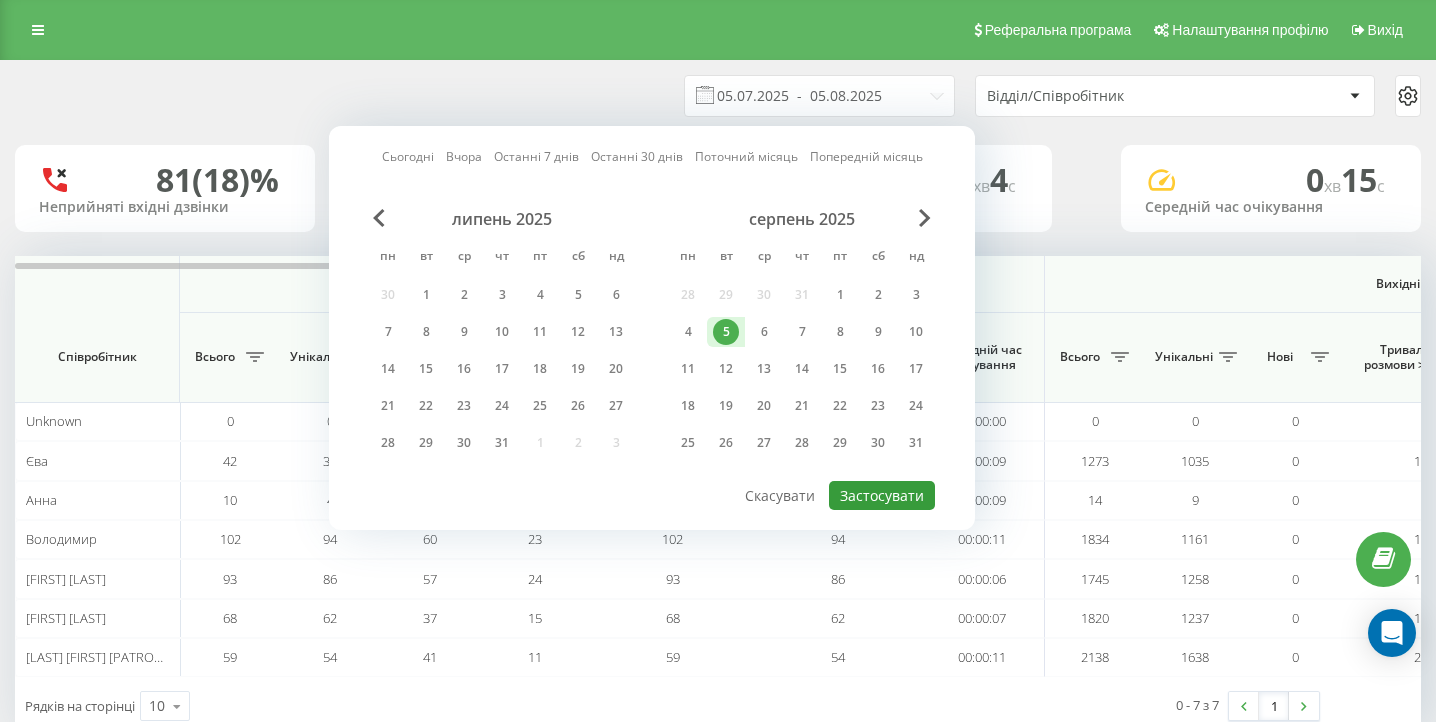 click on "Застосувати" at bounding box center [882, 495] 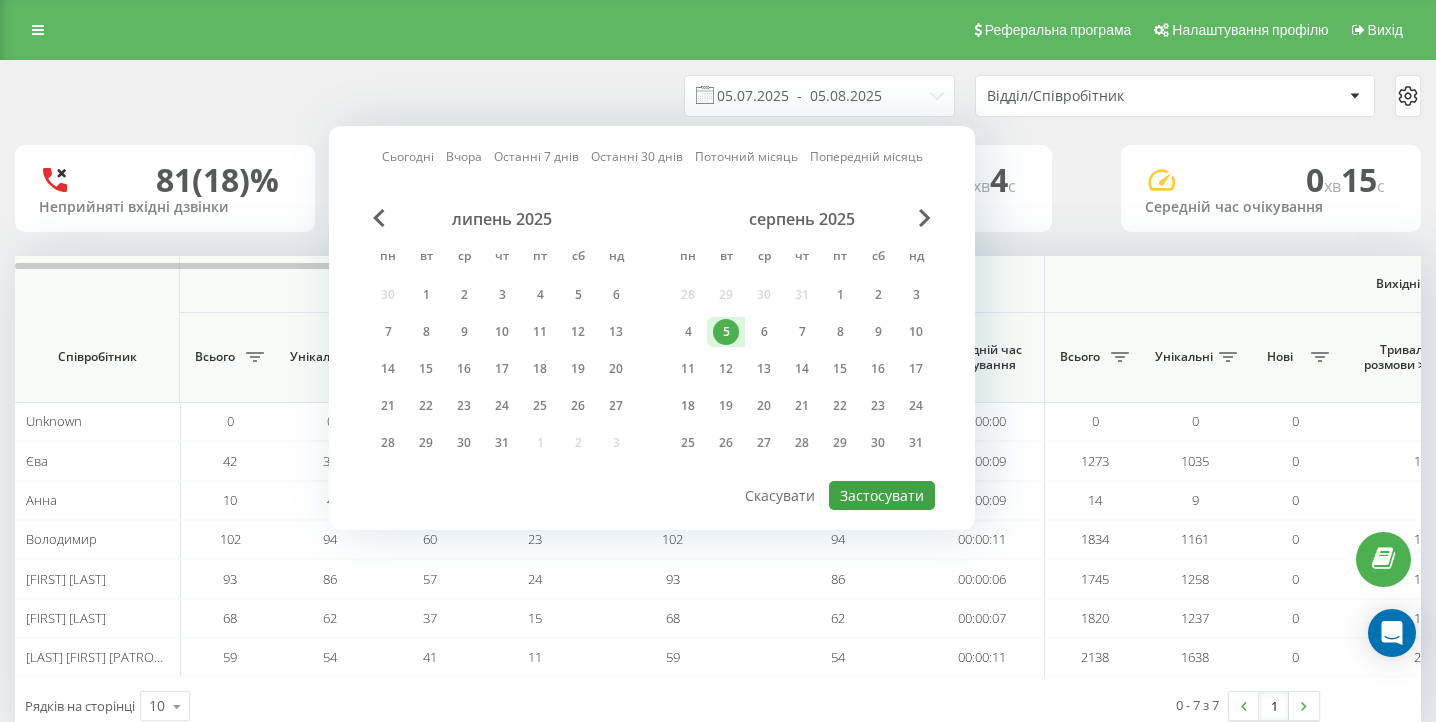 type on "05.08.2025  -  05.08.2025" 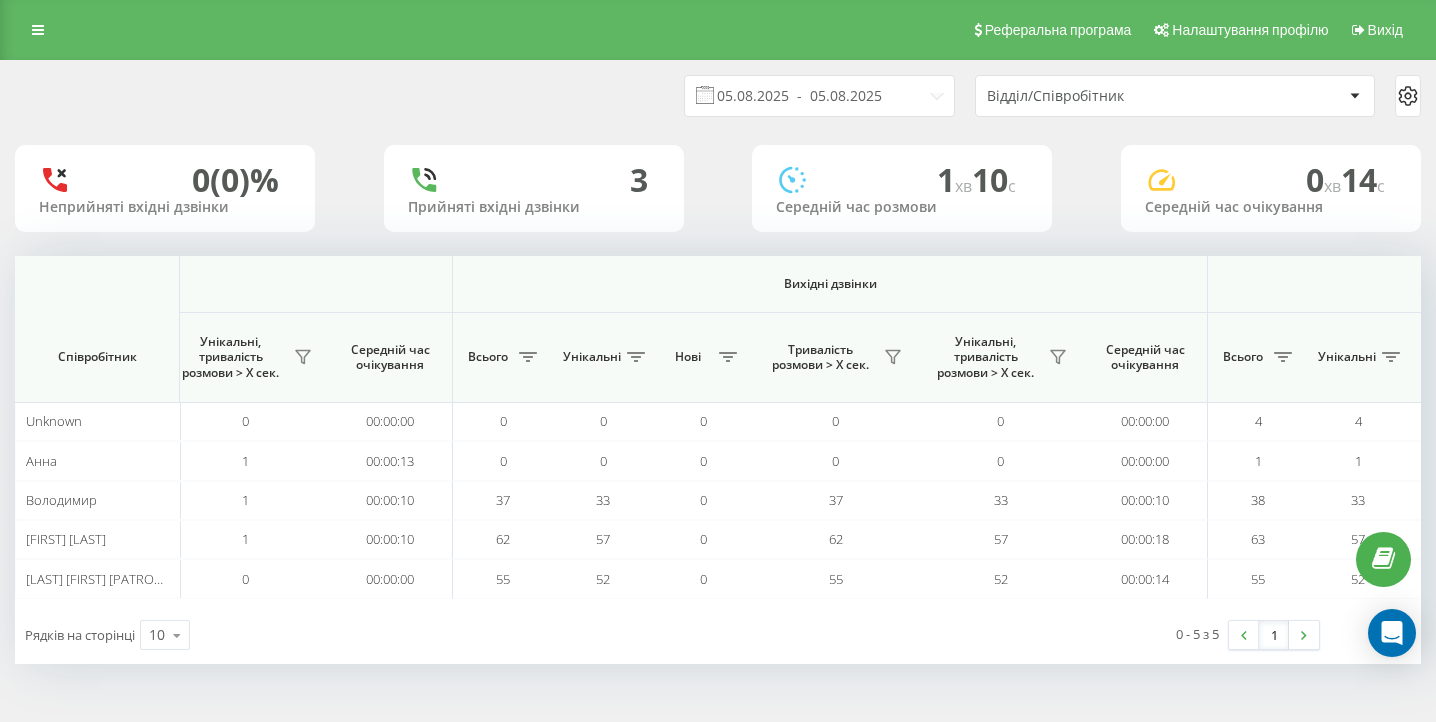 scroll, scrollTop: 0, scrollLeft: 1384, axis: horizontal 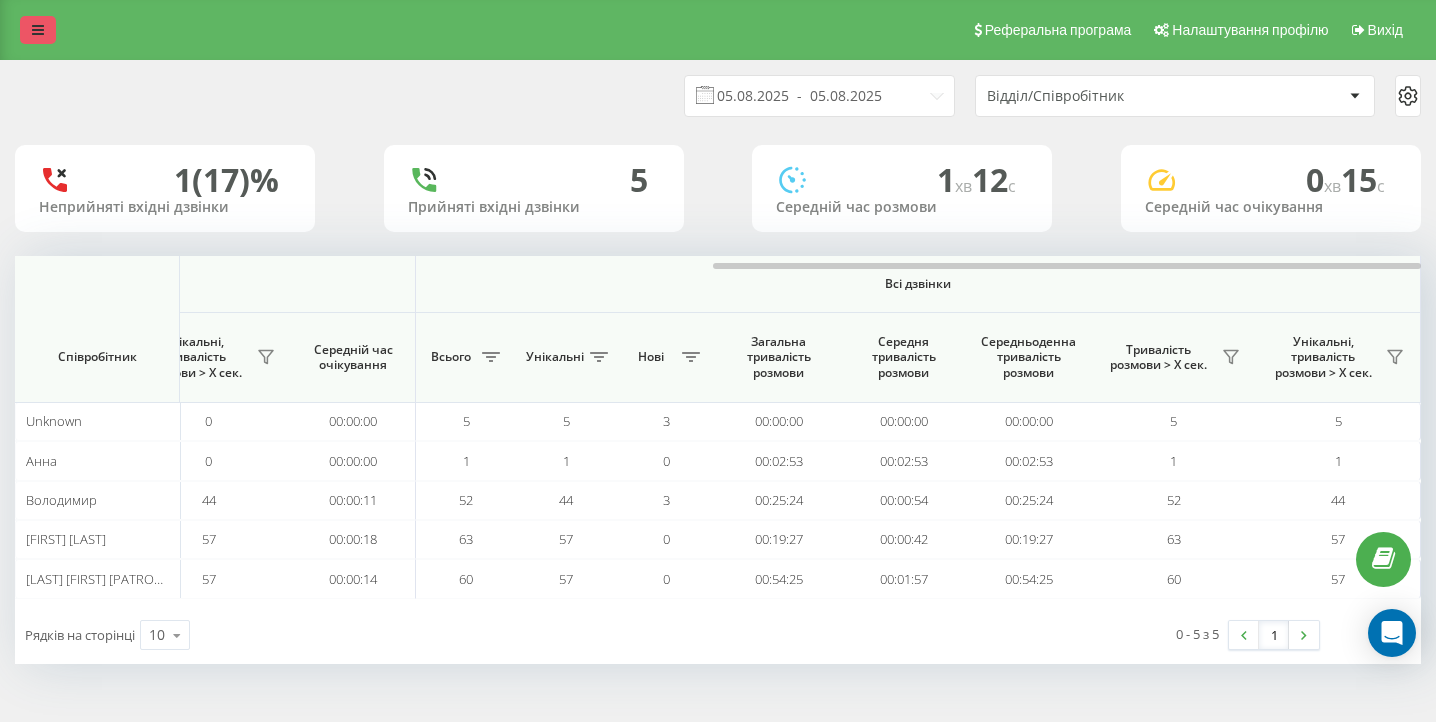 click at bounding box center [38, 30] 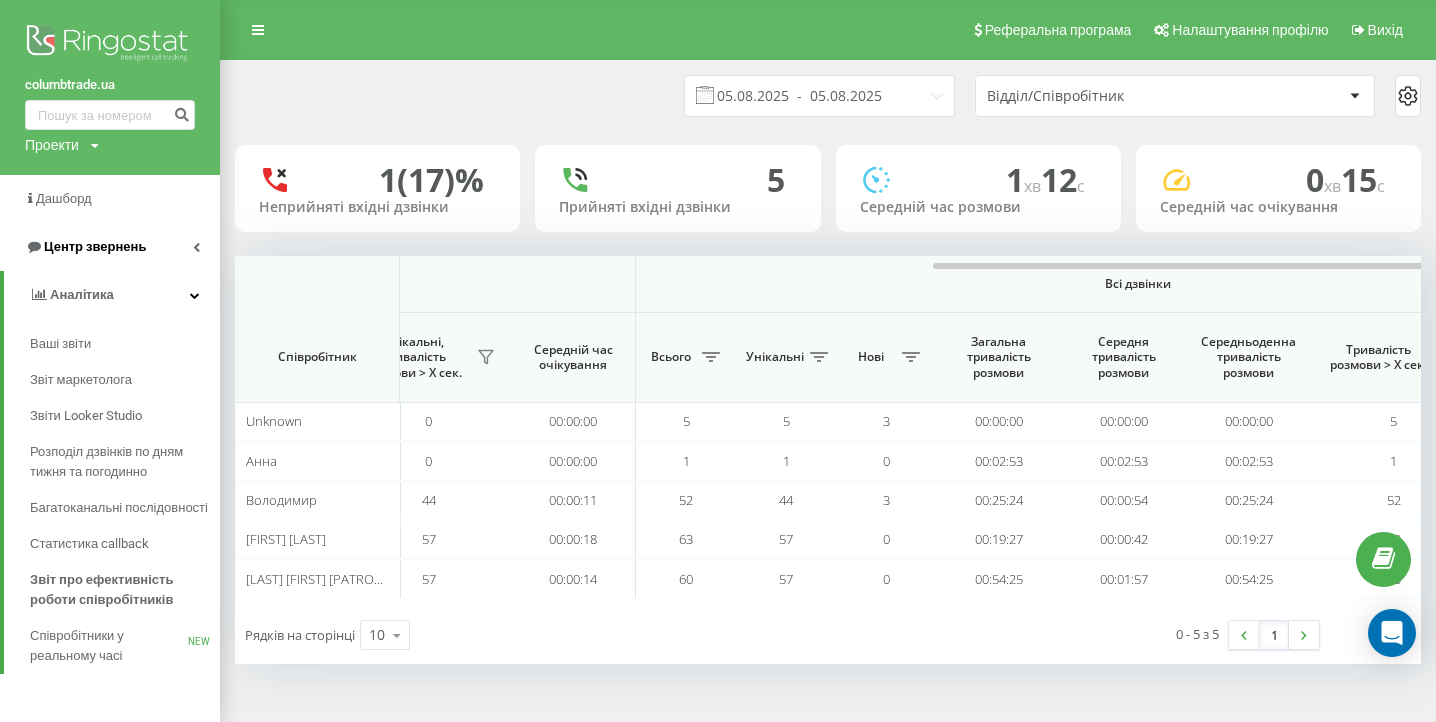 click on "Центр звернень" at bounding box center [85, 247] 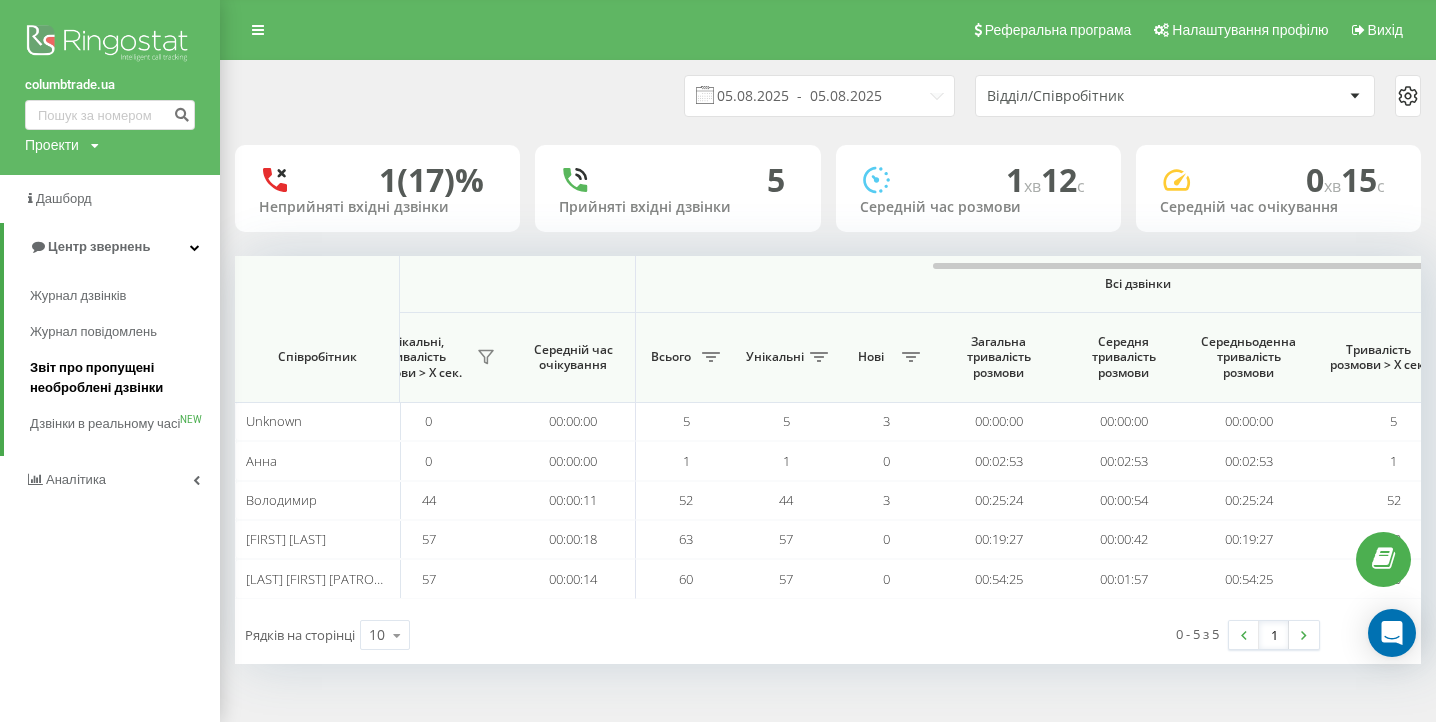 click on "Звіт про пропущені необроблені дзвінки" at bounding box center (120, 378) 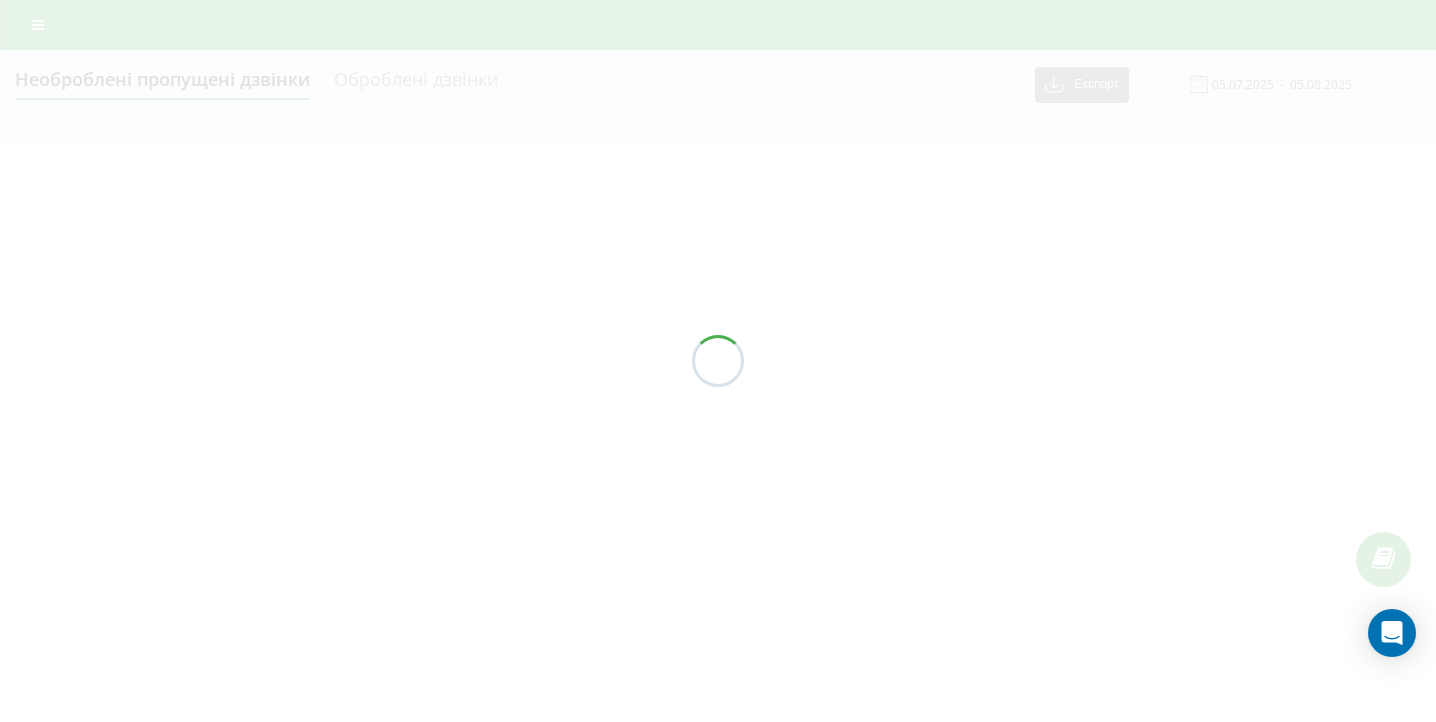 scroll, scrollTop: 0, scrollLeft: 0, axis: both 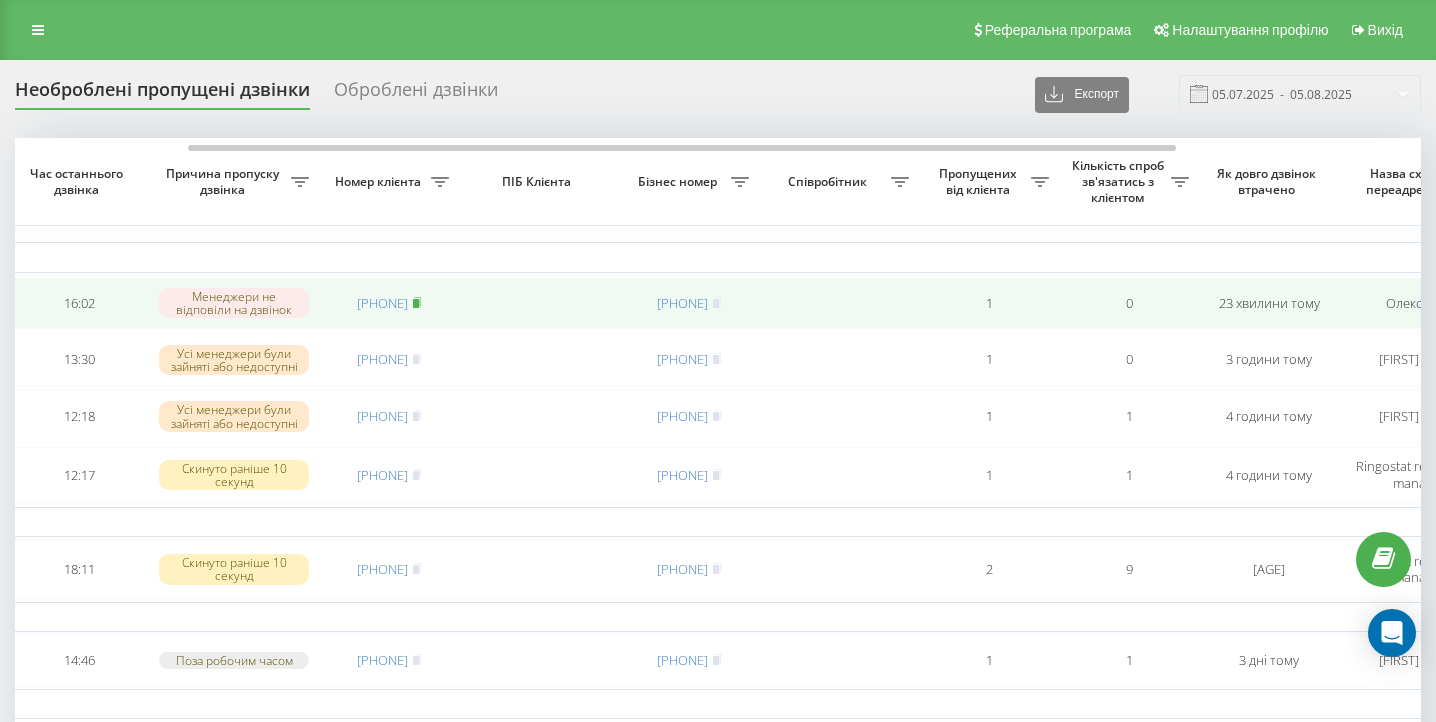 click 